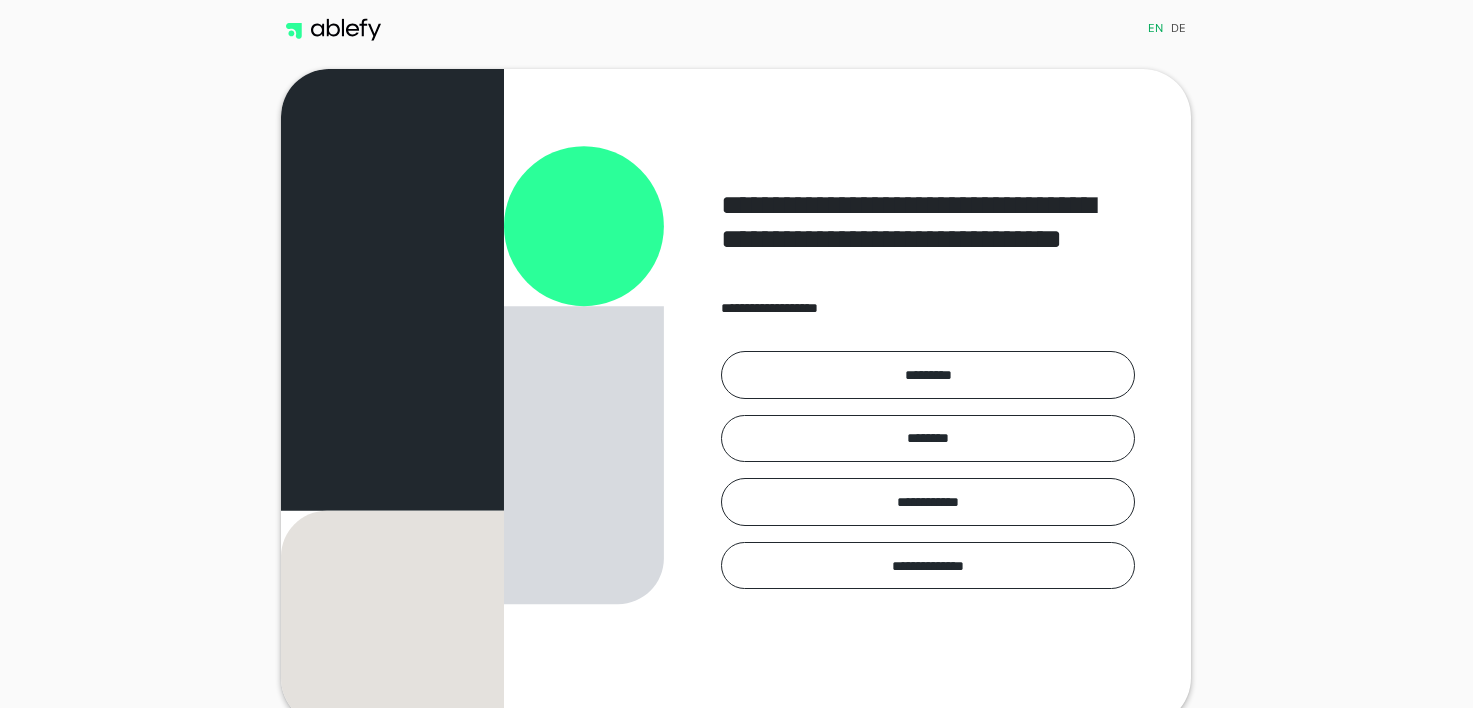 scroll, scrollTop: 0, scrollLeft: 0, axis: both 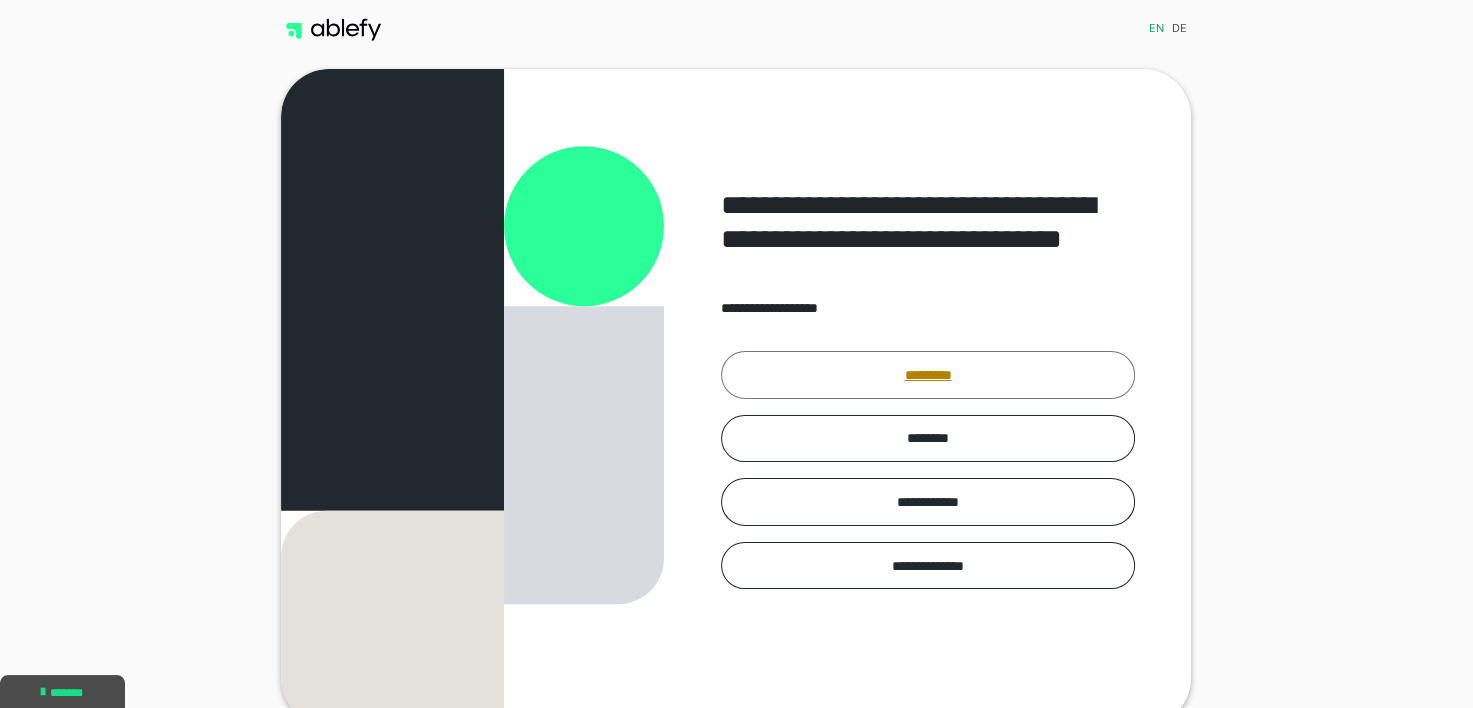 click on "*********" at bounding box center [928, 375] 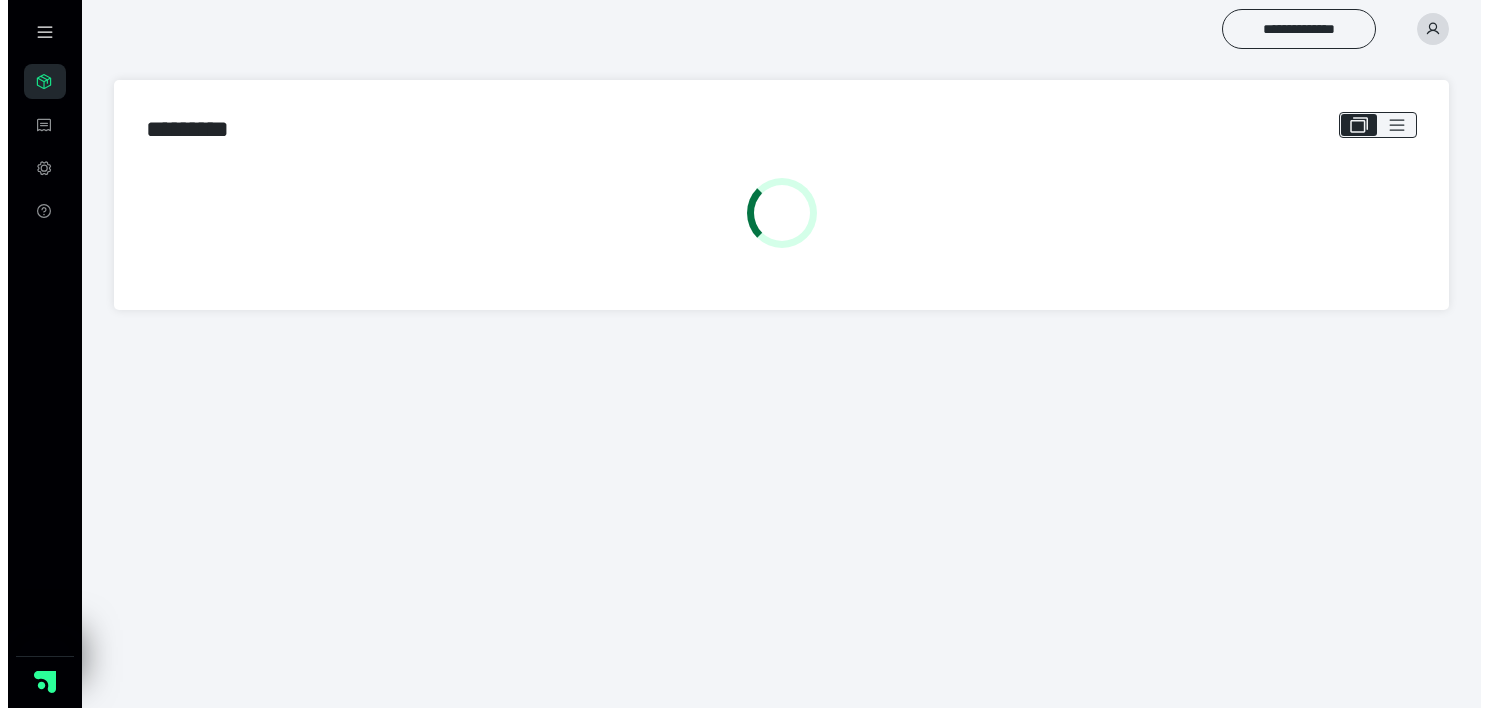 scroll, scrollTop: 0, scrollLeft: 0, axis: both 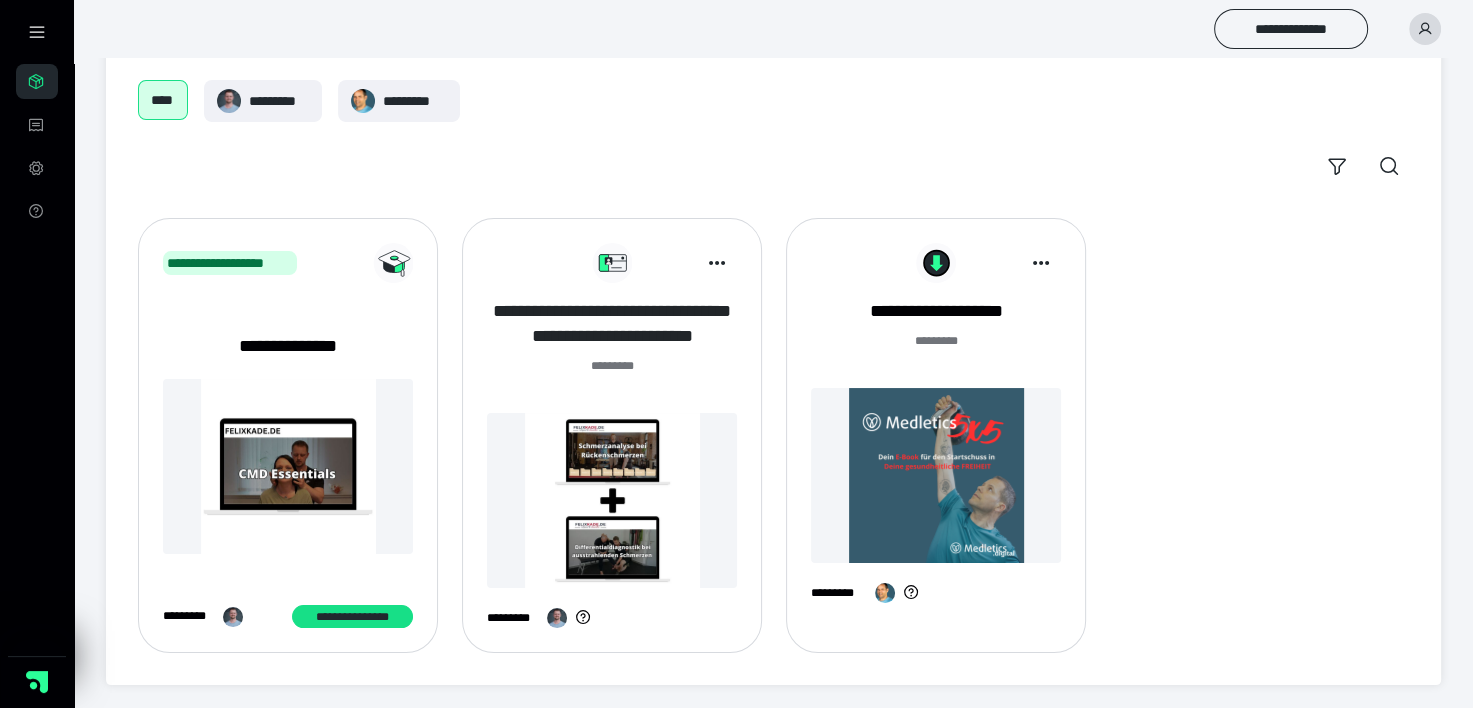 click on "**********" at bounding box center [612, 324] 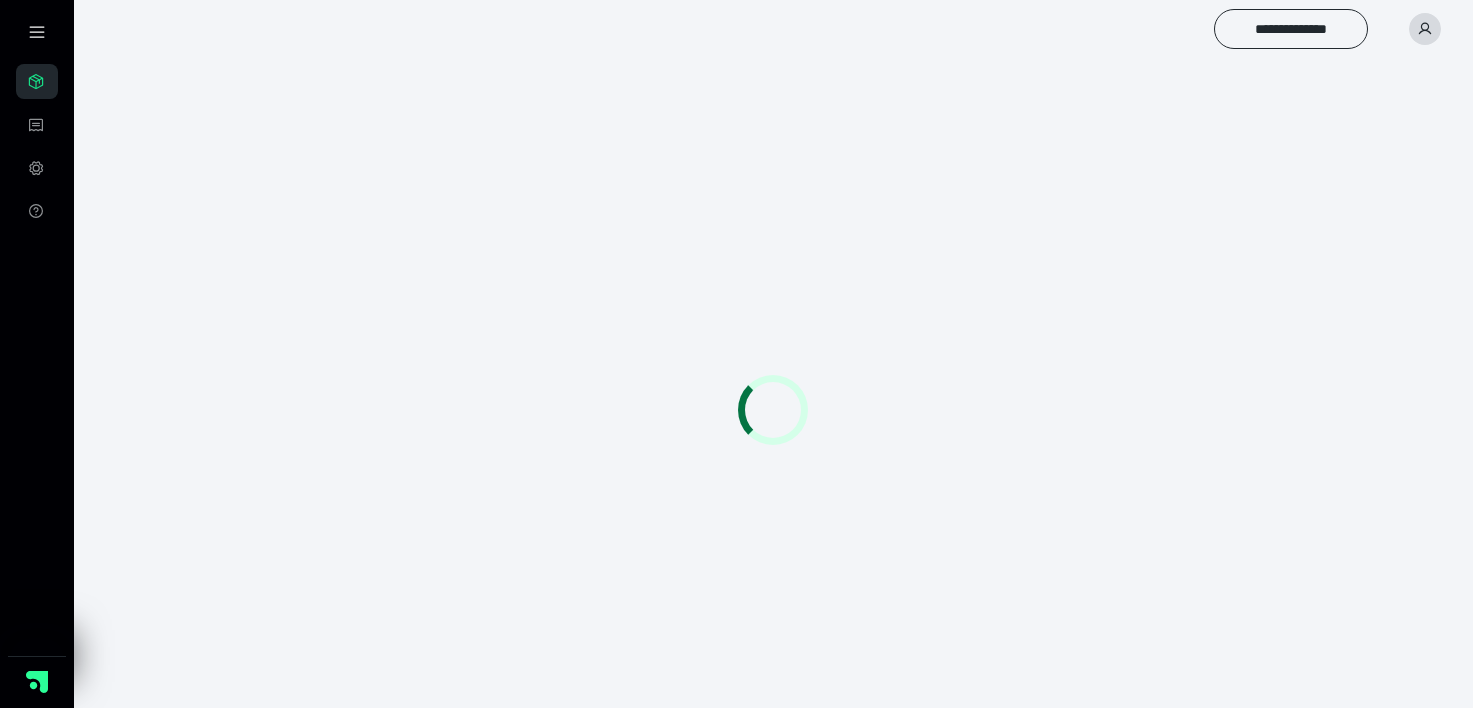 scroll, scrollTop: 0, scrollLeft: 0, axis: both 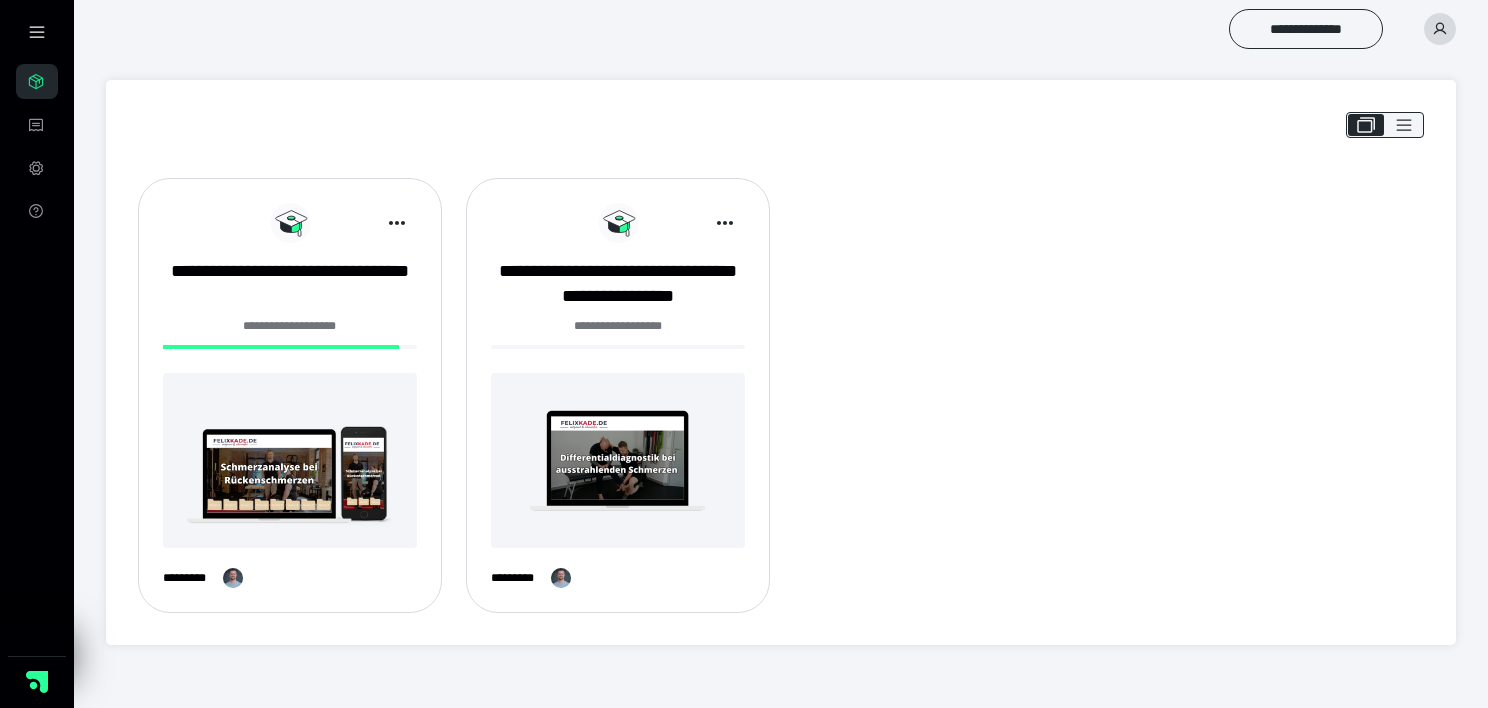 drag, startPoint x: 547, startPoint y: 0, endPoint x: 1166, endPoint y: 69, distance: 622.83386 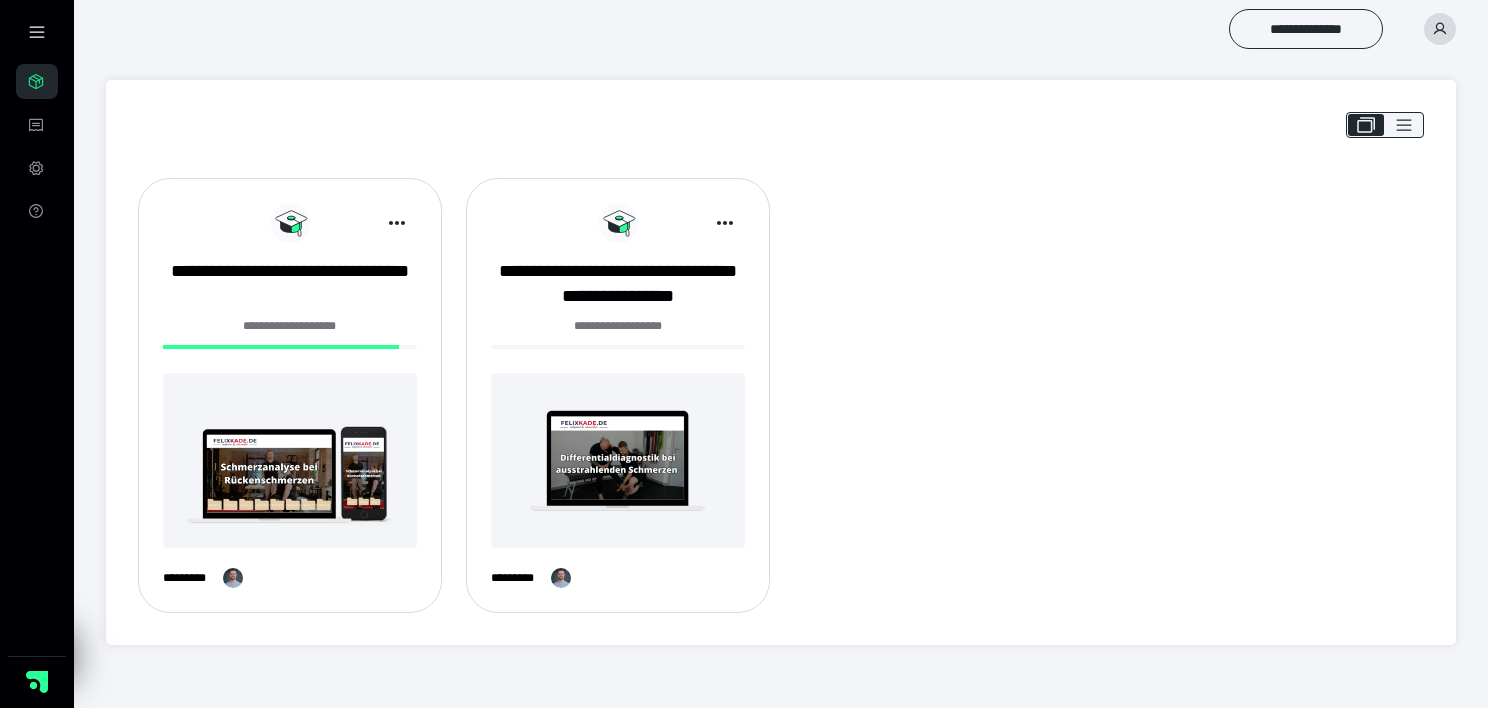 click on "**********" at bounding box center [290, 403] 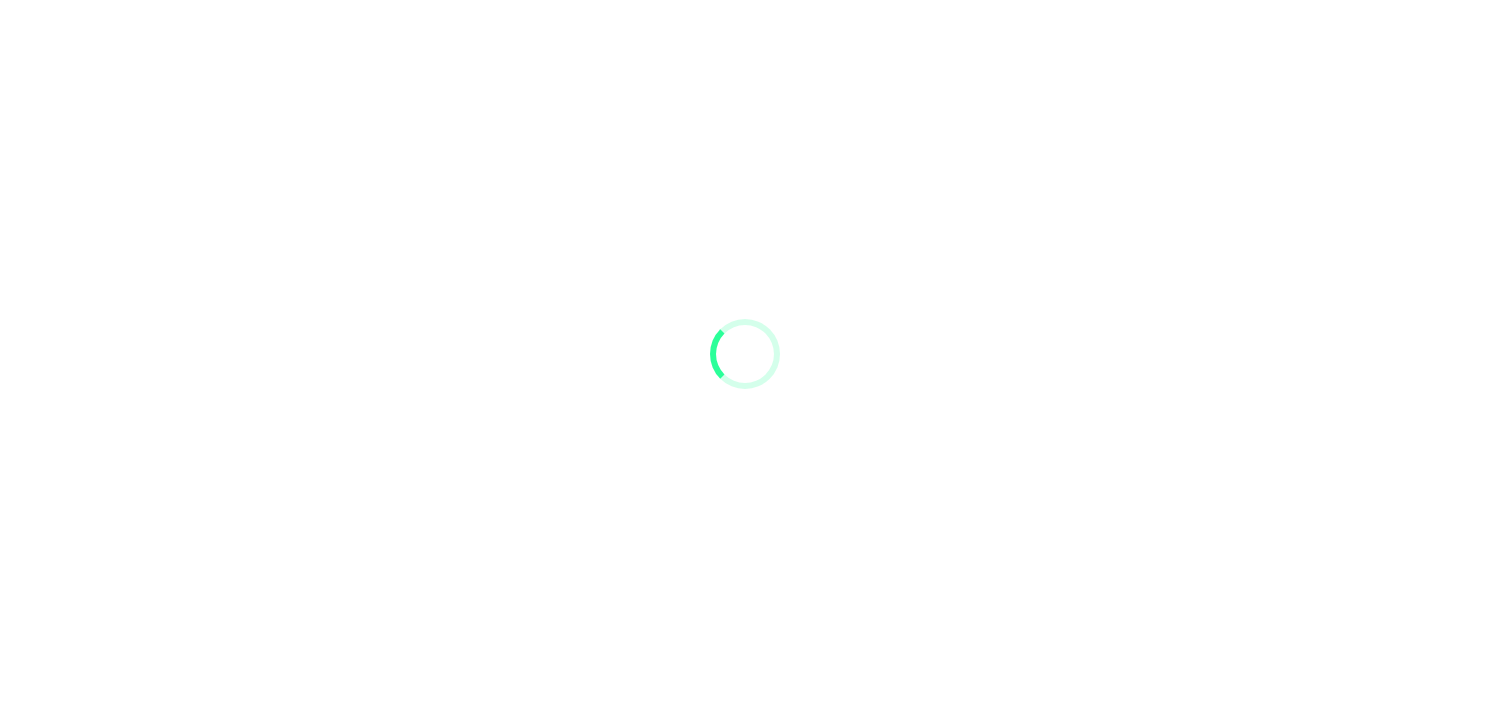 scroll, scrollTop: 0, scrollLeft: 0, axis: both 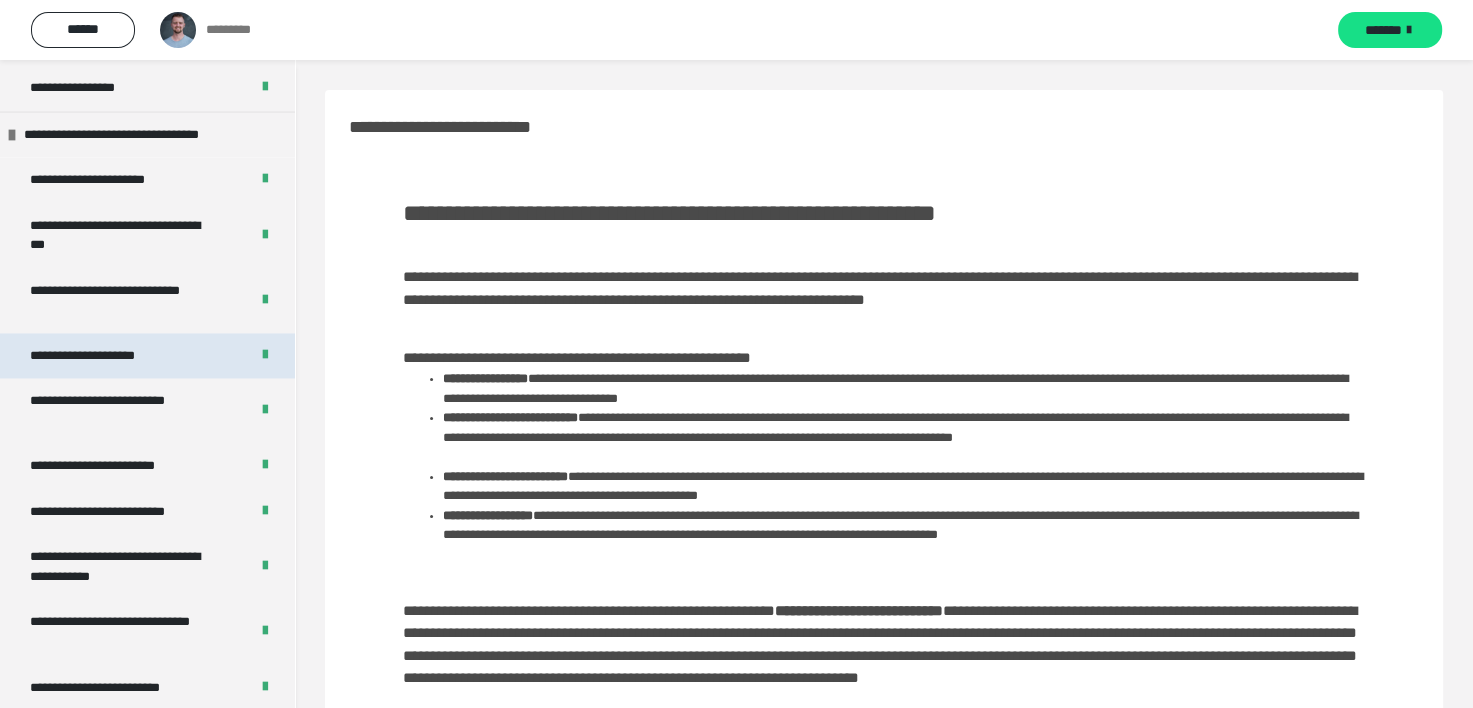click on "**********" at bounding box center [108, 356] 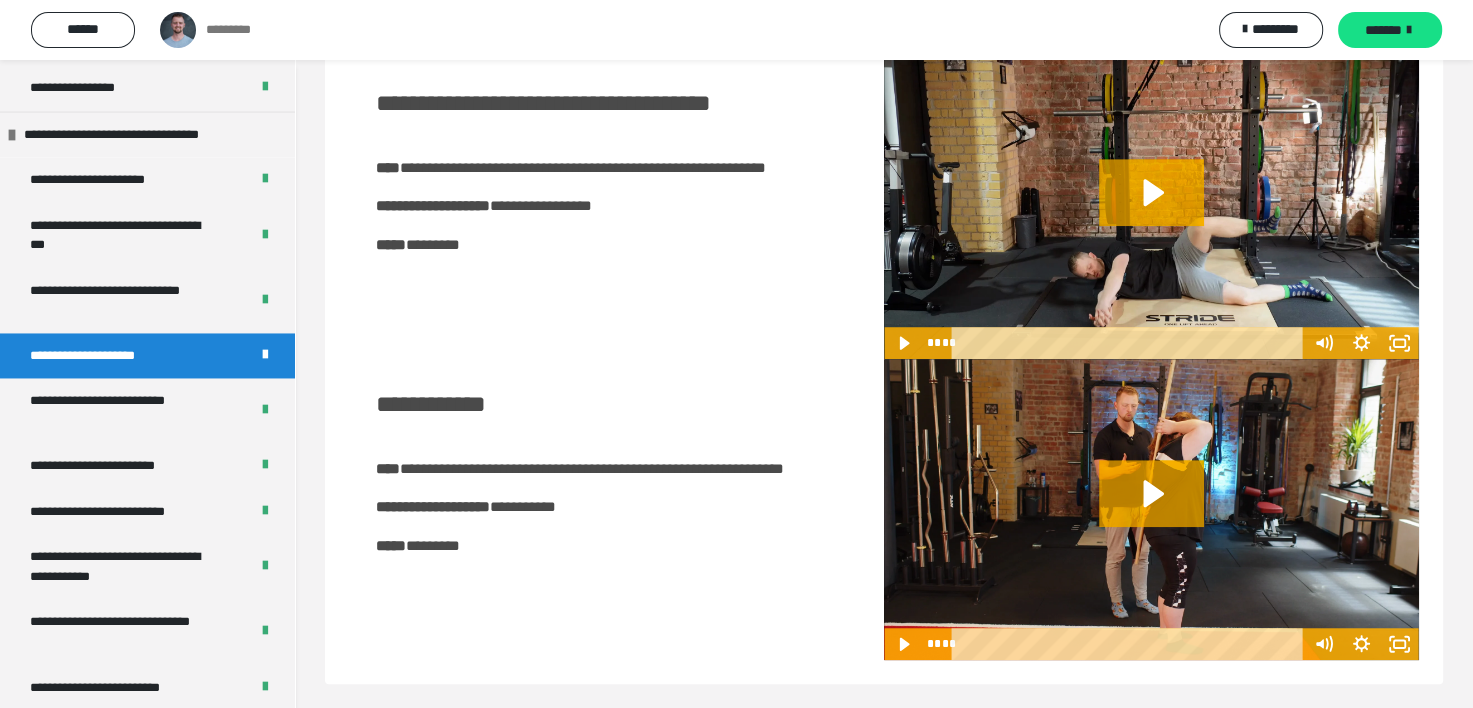 scroll, scrollTop: 1408, scrollLeft: 0, axis: vertical 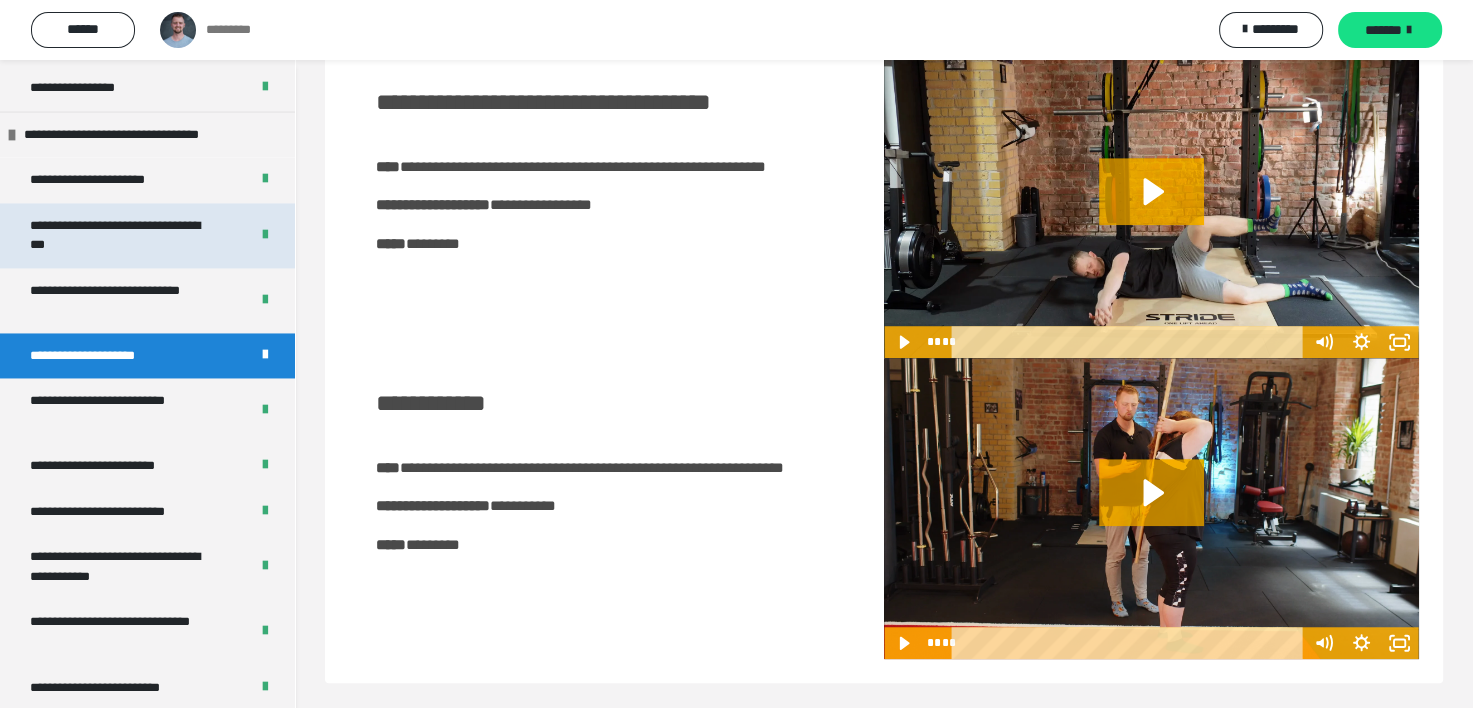 click on "**********" at bounding box center (124, 235) 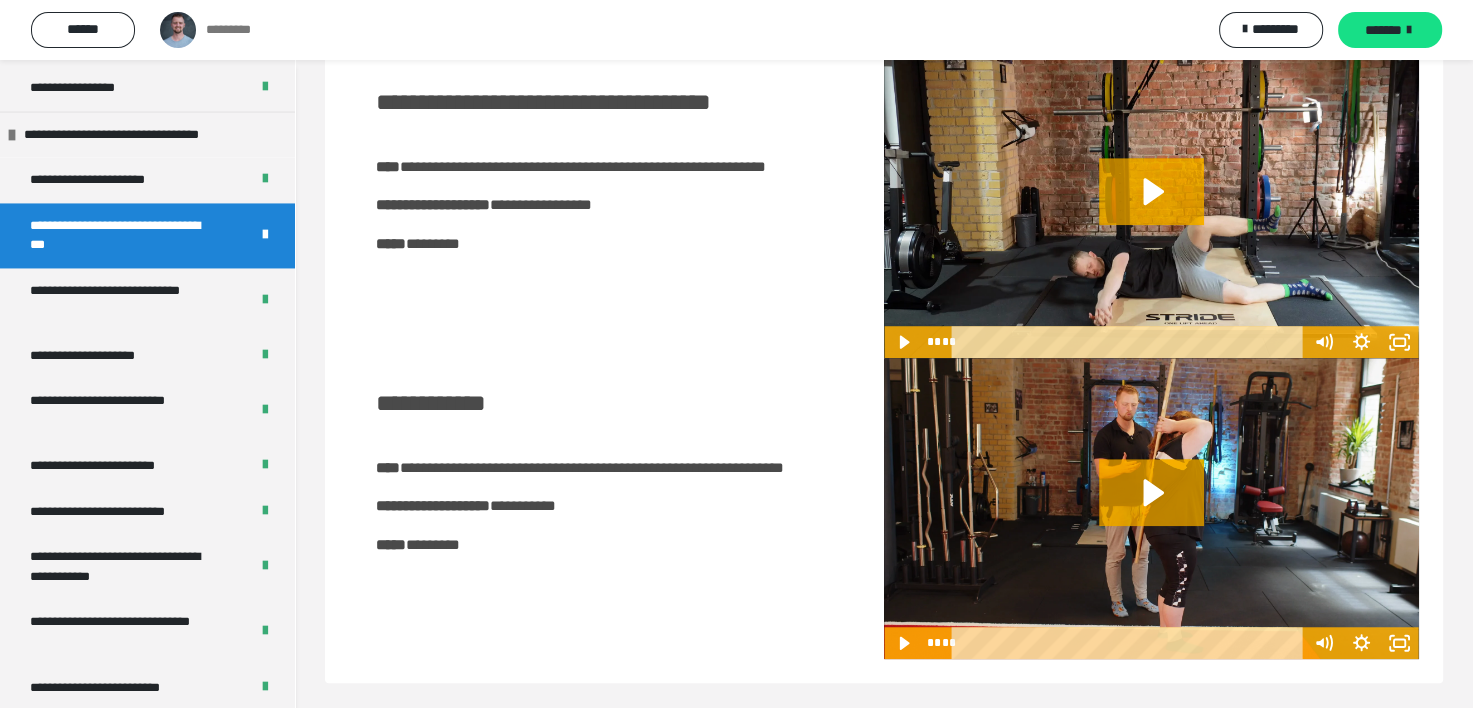 scroll, scrollTop: 60, scrollLeft: 0, axis: vertical 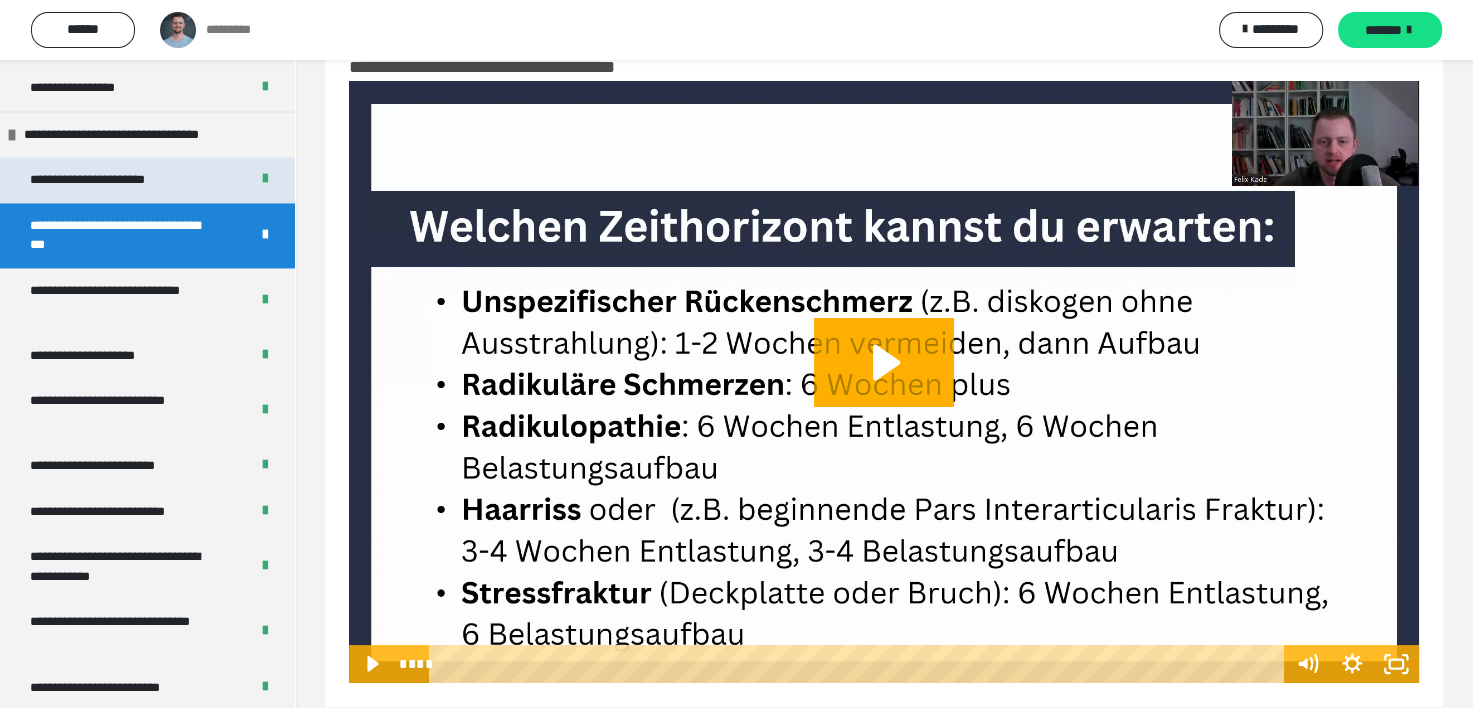 click on "**********" at bounding box center [117, 180] 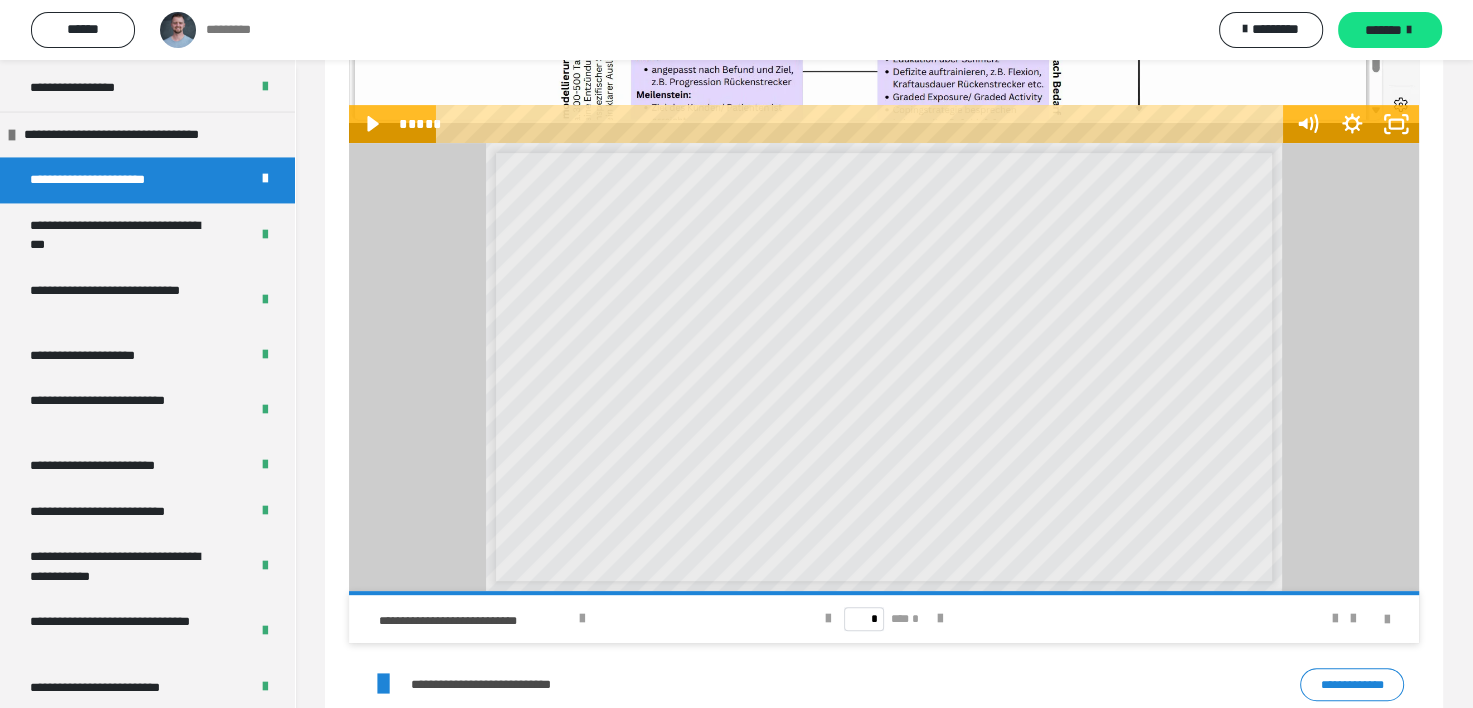 scroll, scrollTop: 601, scrollLeft: 0, axis: vertical 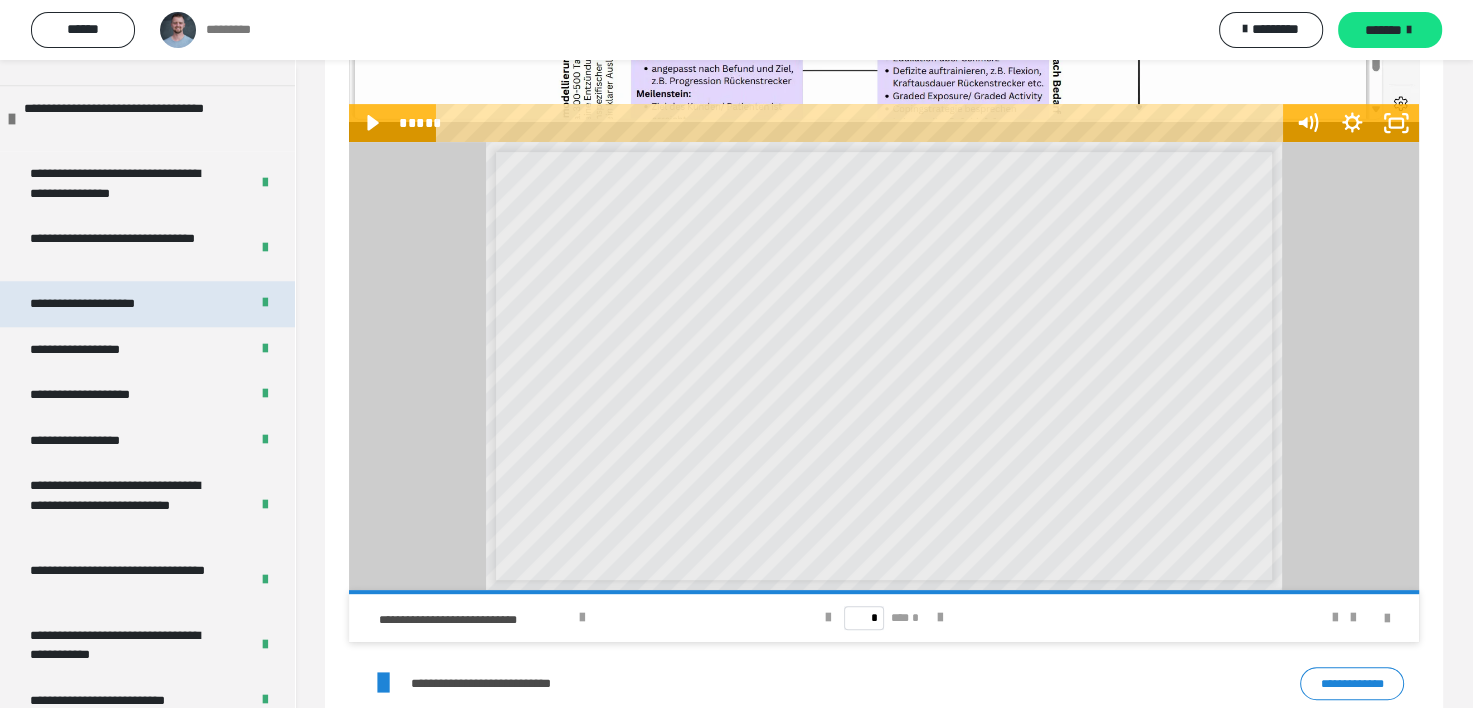 click on "**********" at bounding box center [108, 304] 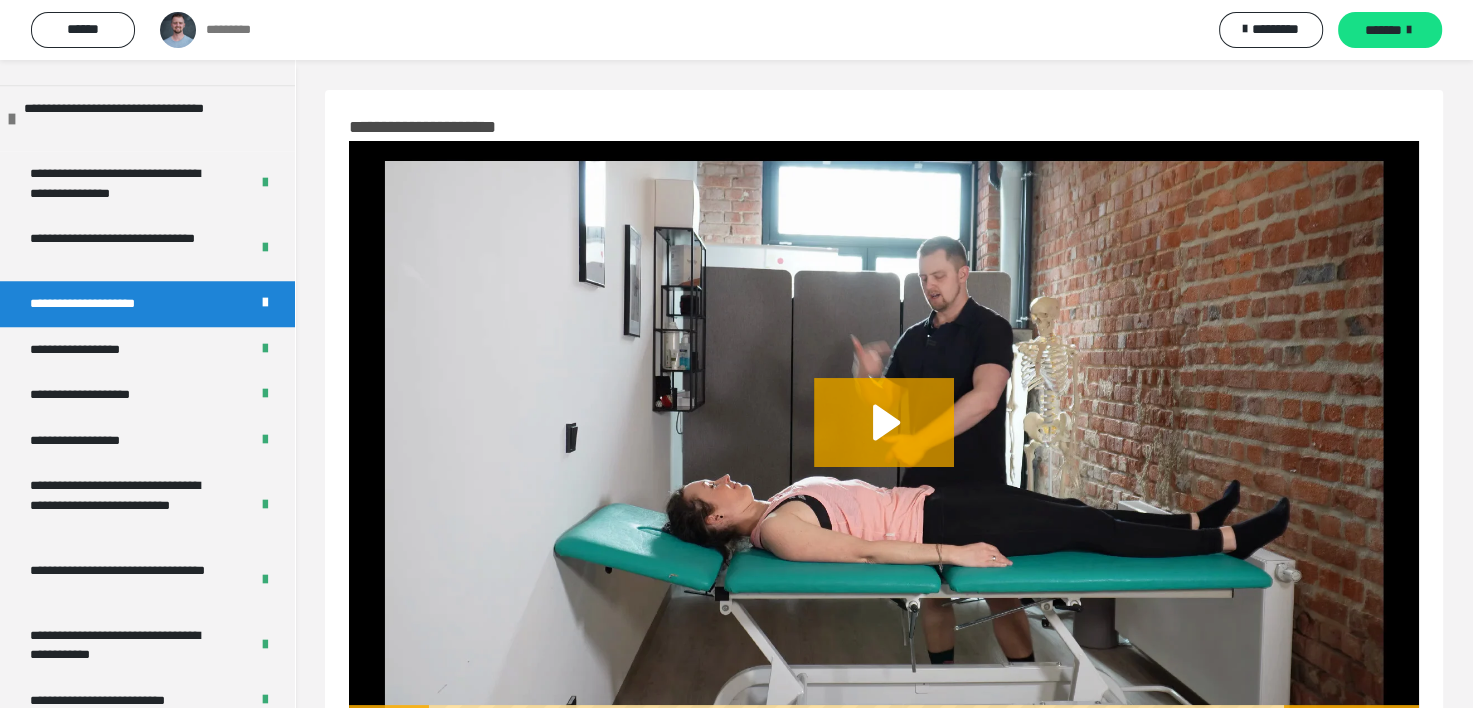 scroll, scrollTop: 88, scrollLeft: 0, axis: vertical 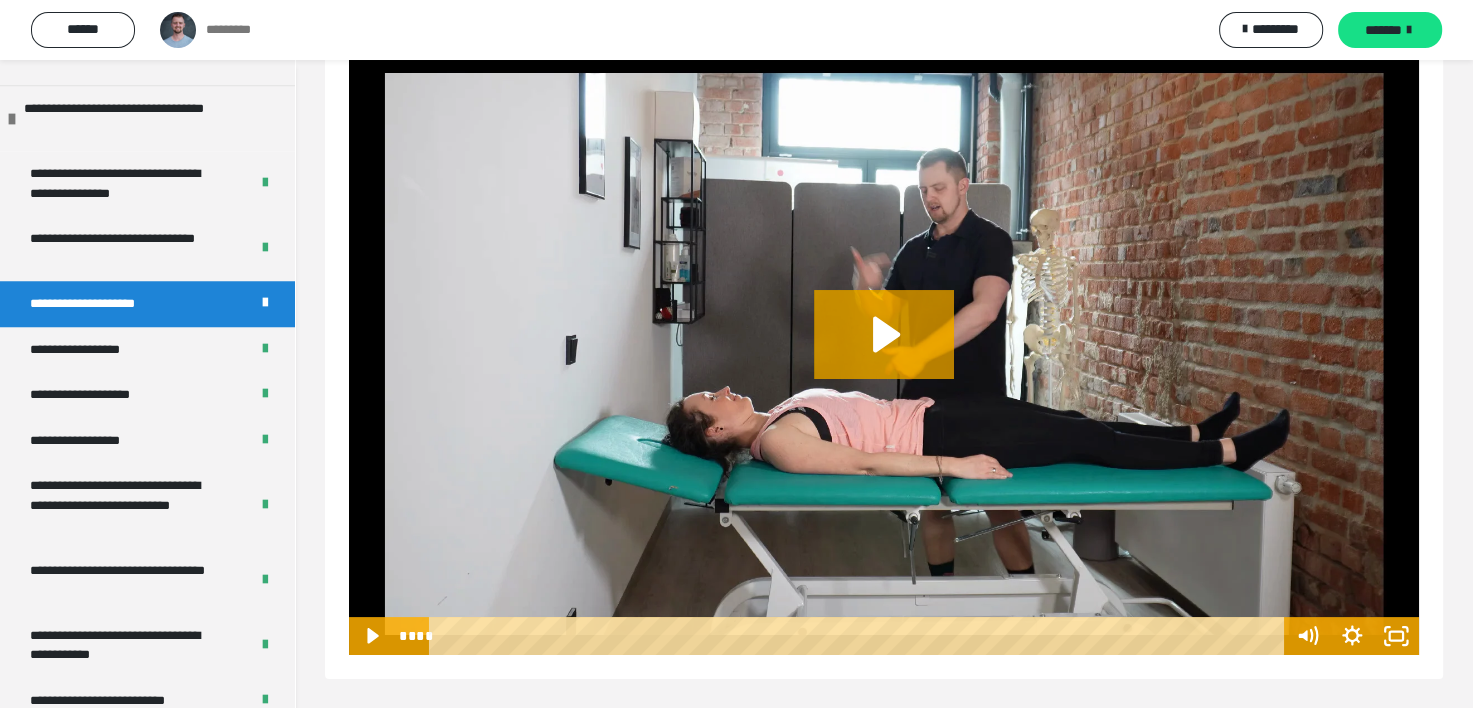 click at bounding box center [860, 636] 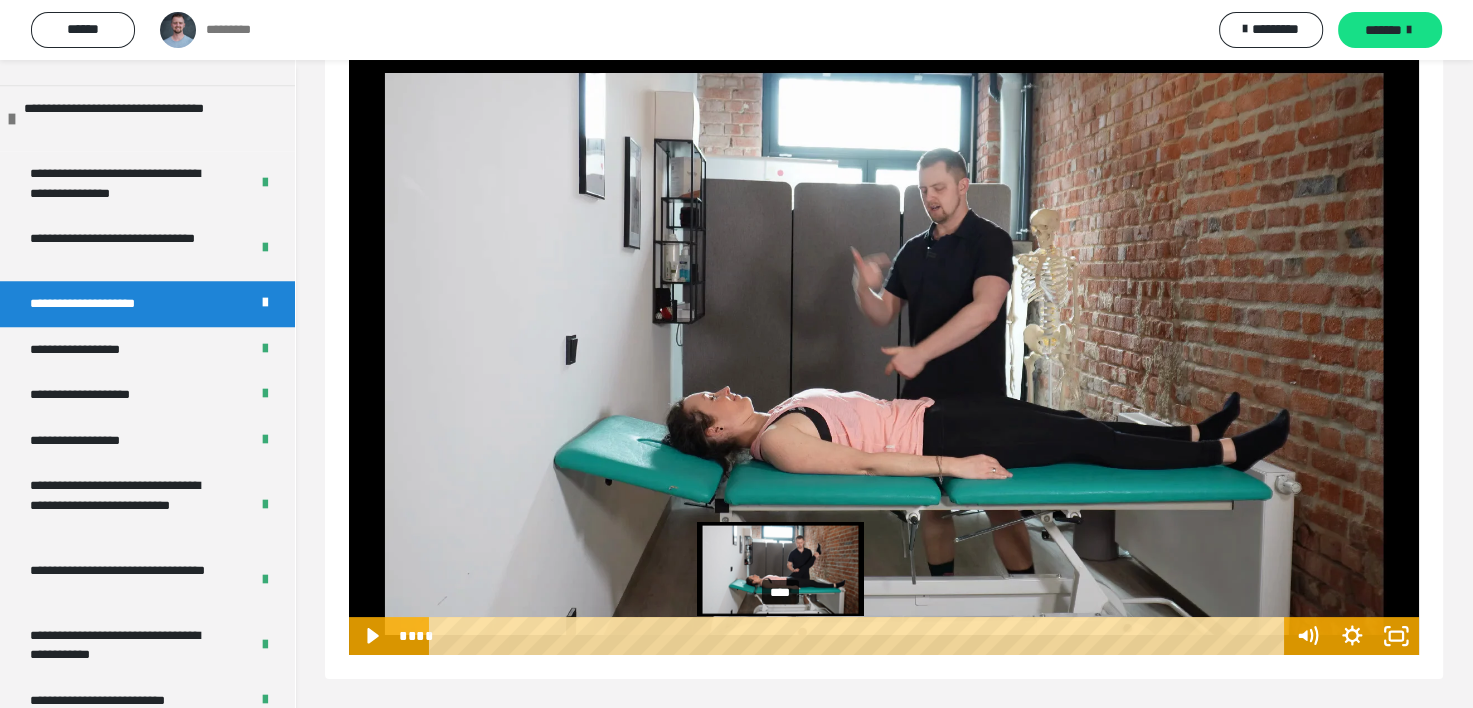 click on "****" at bounding box center [860, 636] 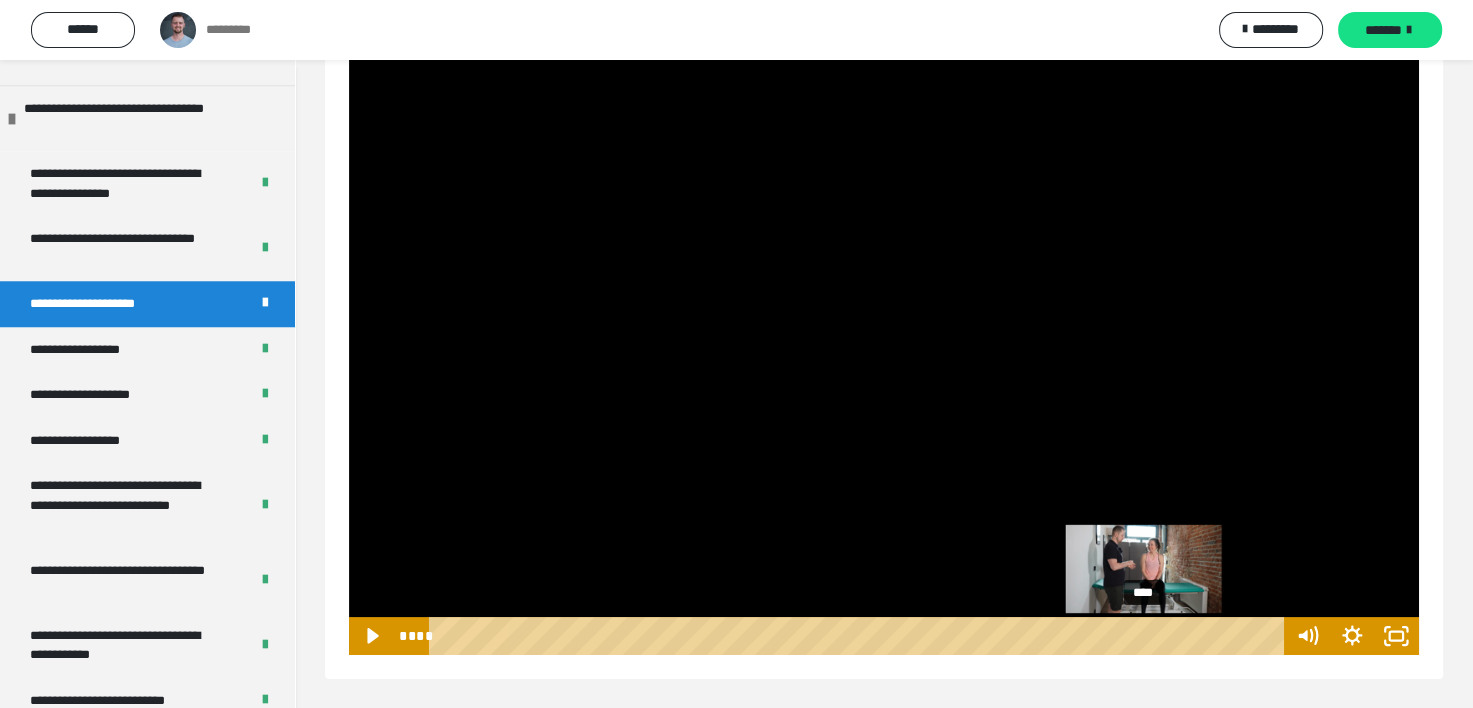 click on "****" at bounding box center [860, 636] 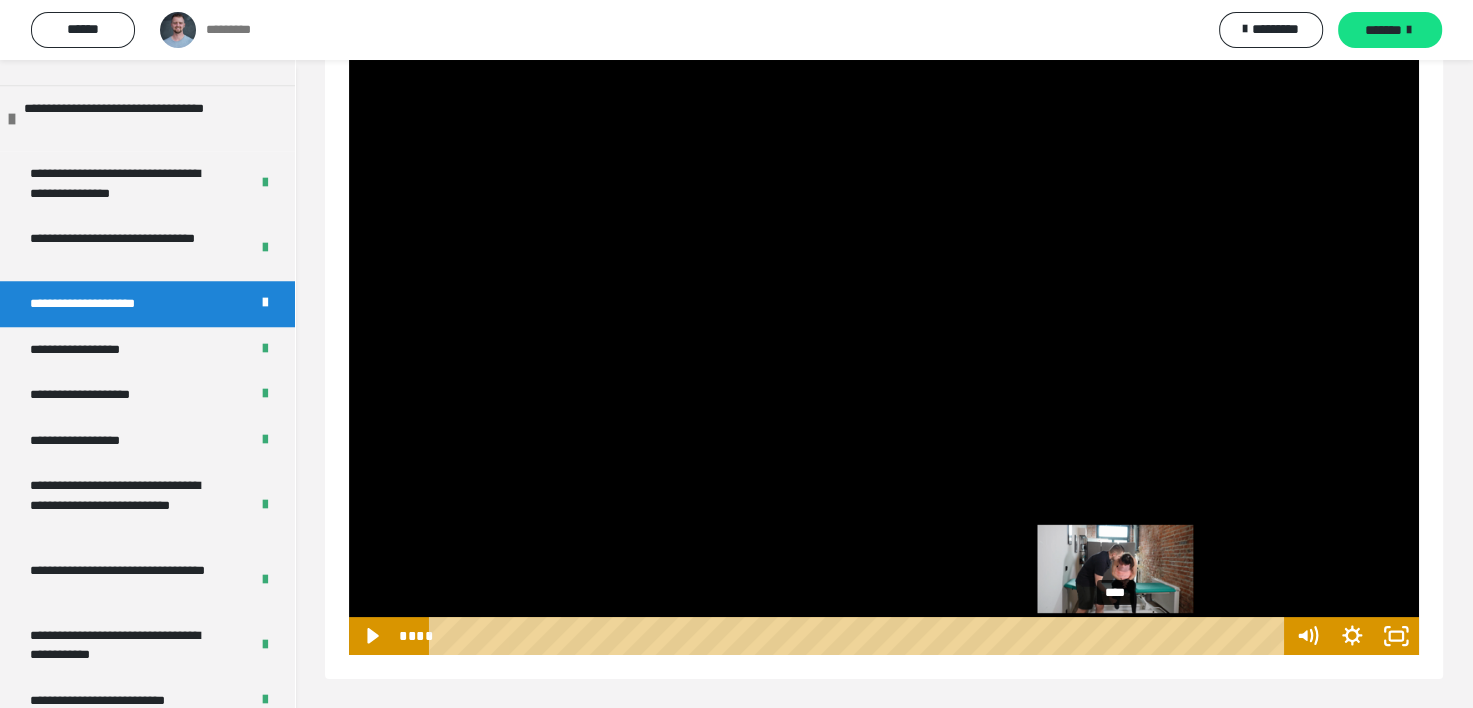 click on "****" at bounding box center [860, 636] 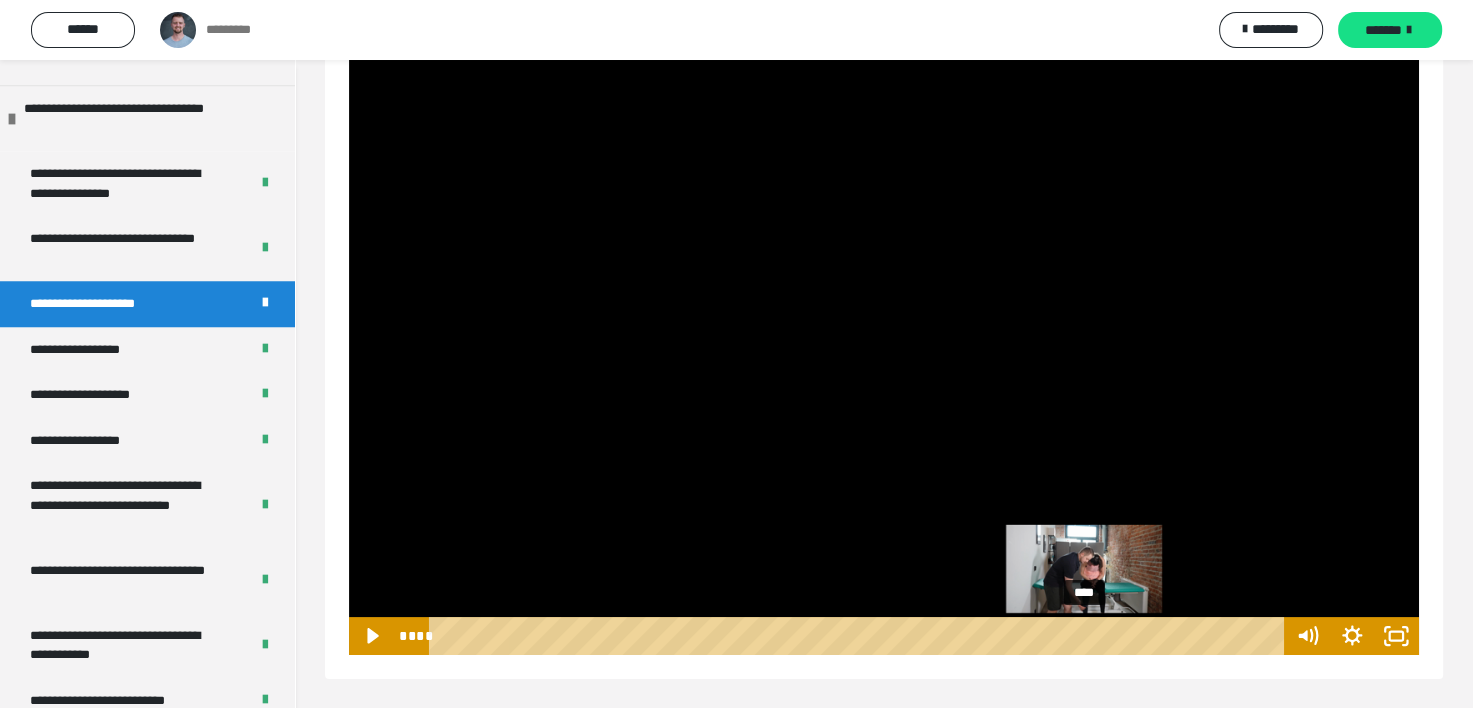 click on "****" at bounding box center [860, 636] 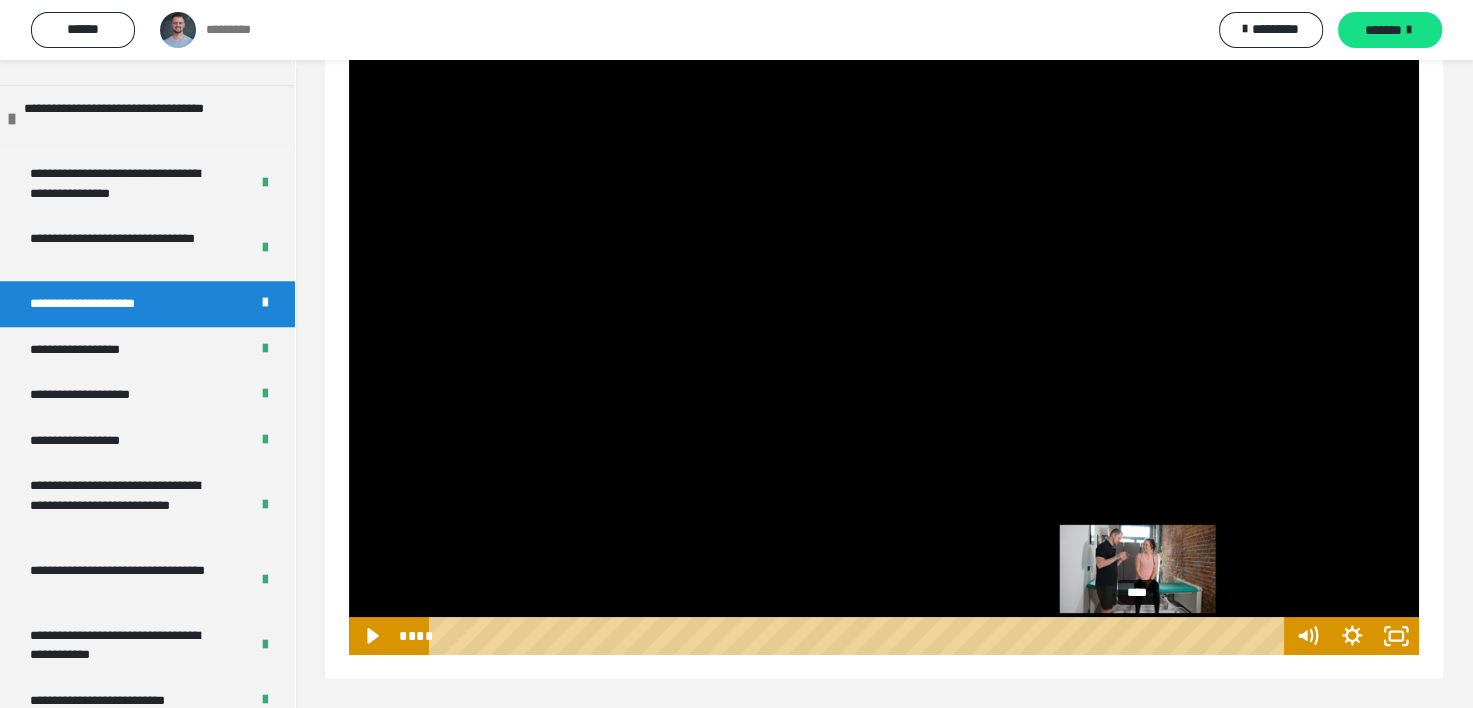 click on "****" at bounding box center [860, 636] 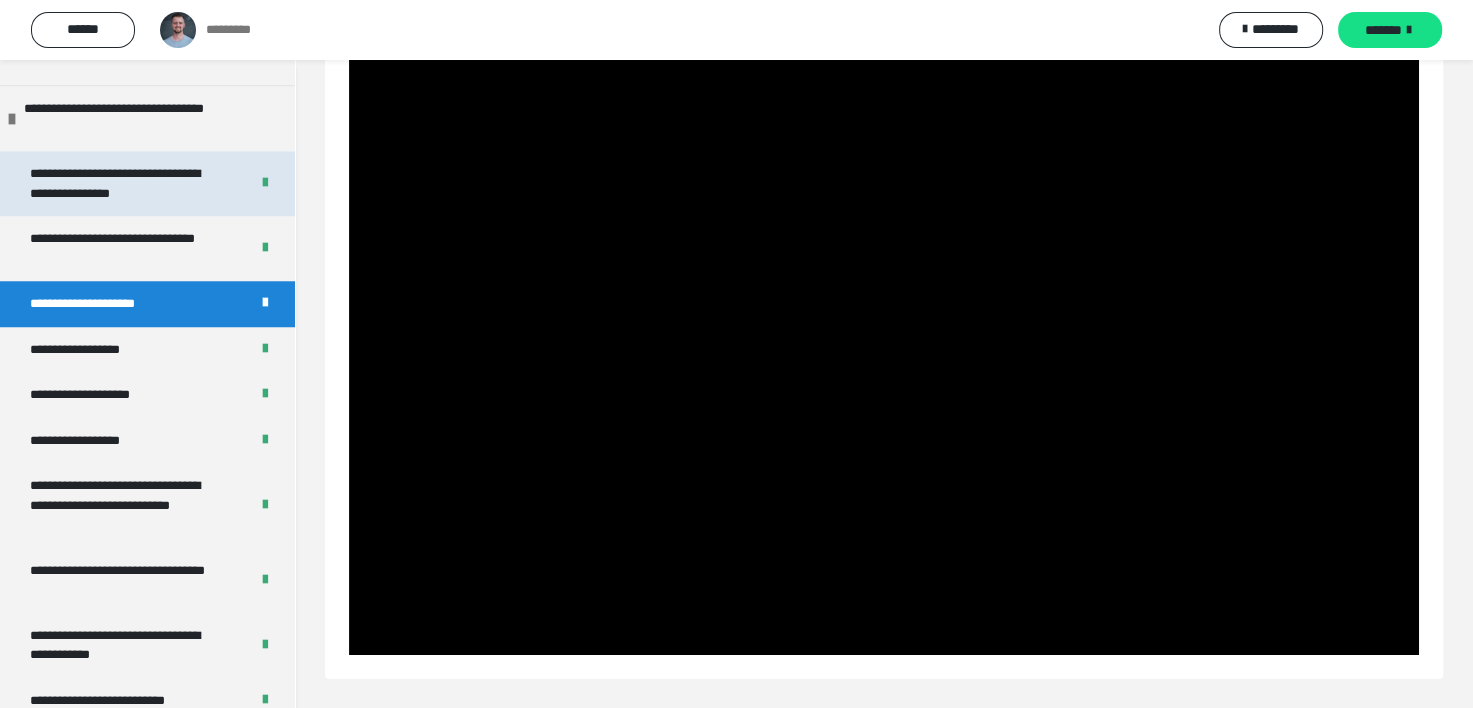 click on "**********" at bounding box center [124, 183] 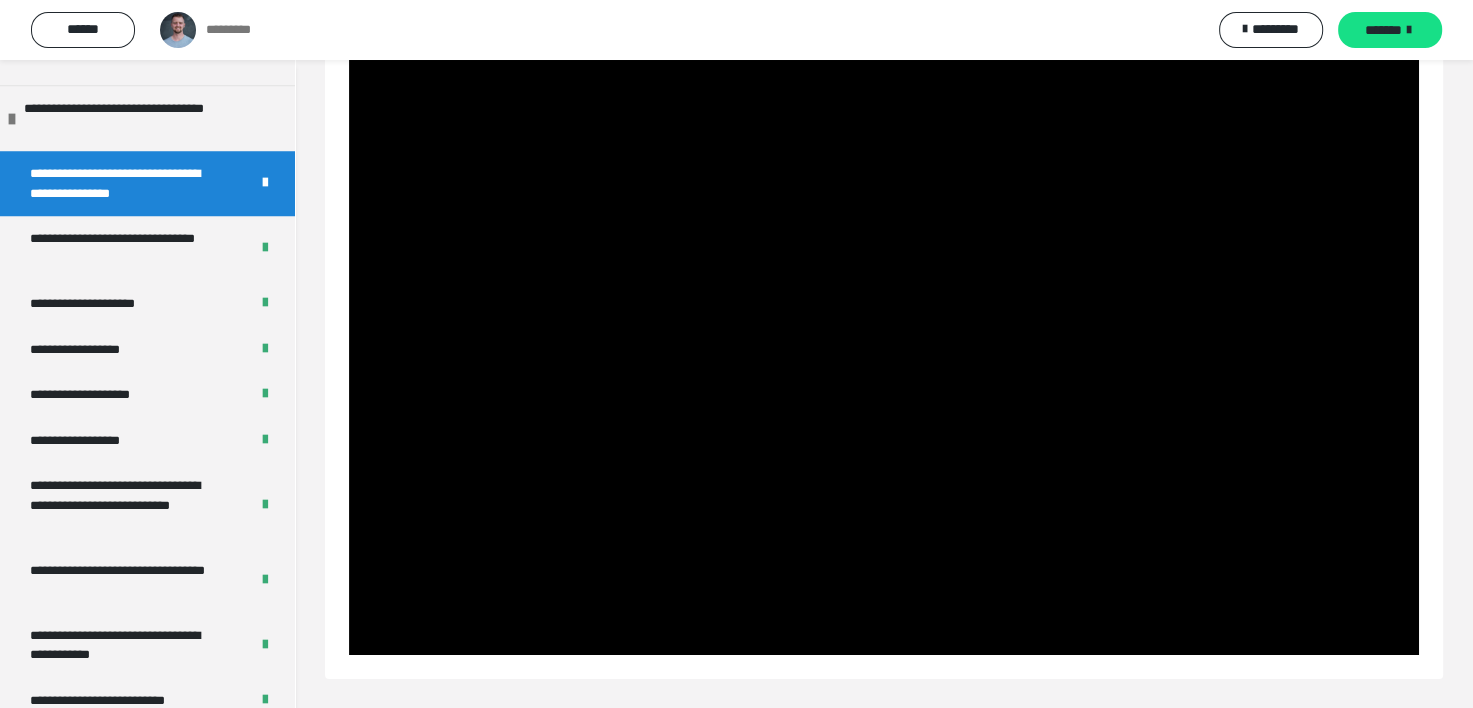 scroll, scrollTop: 60, scrollLeft: 0, axis: vertical 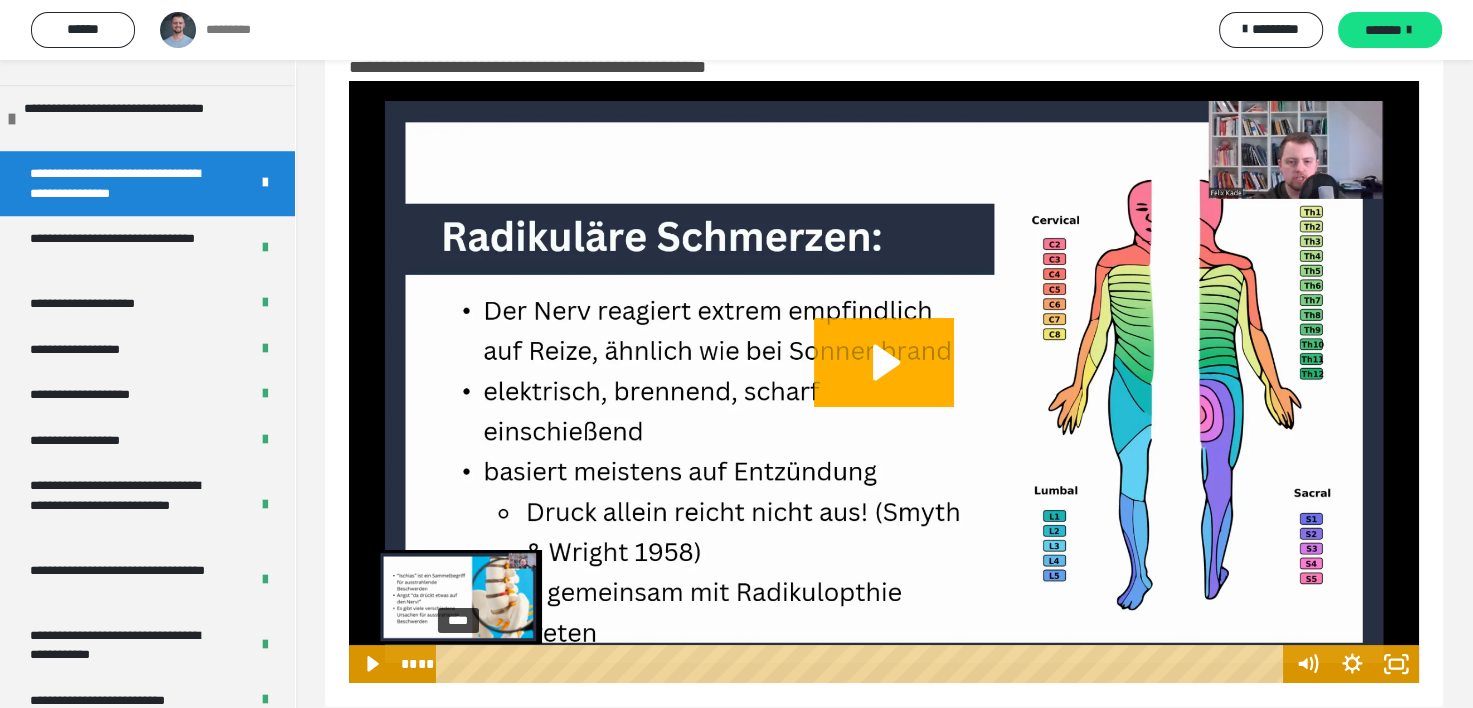 click on "****" at bounding box center [863, 664] 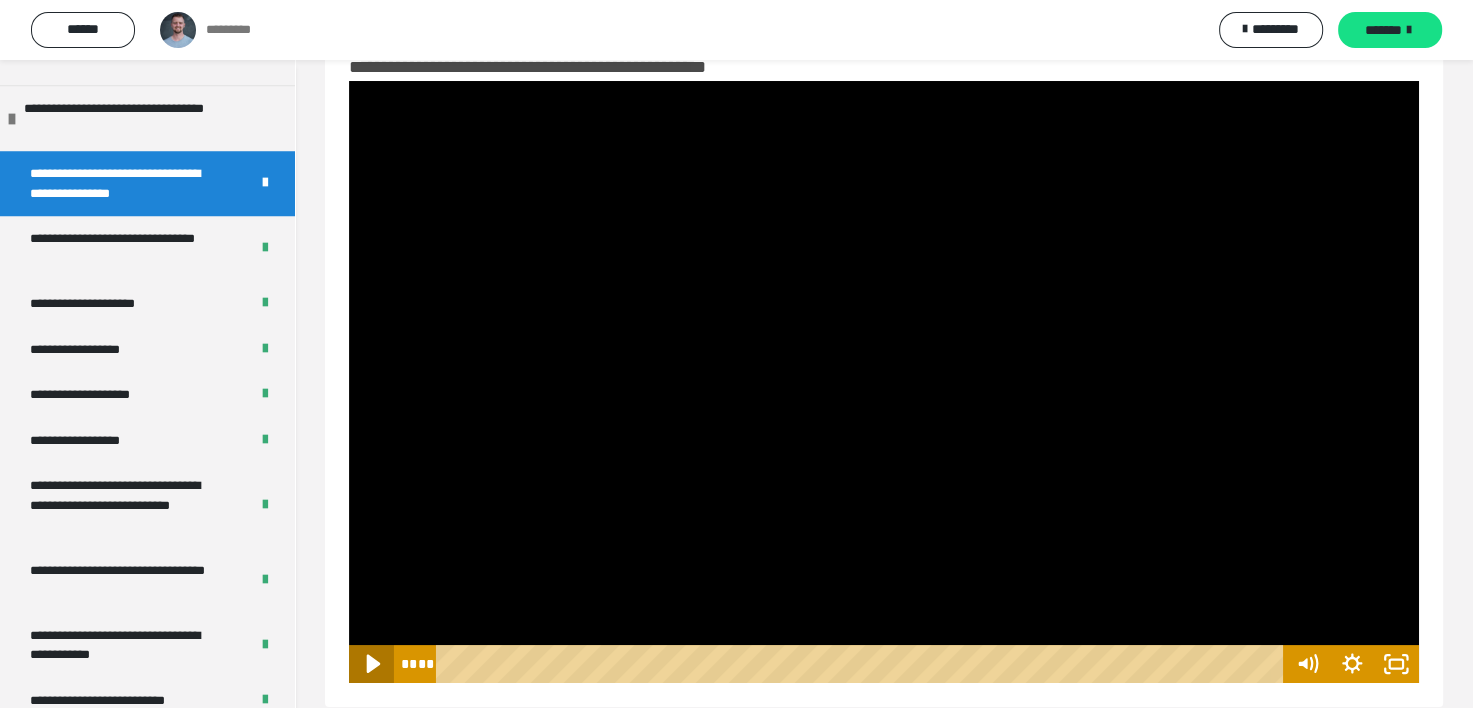 click 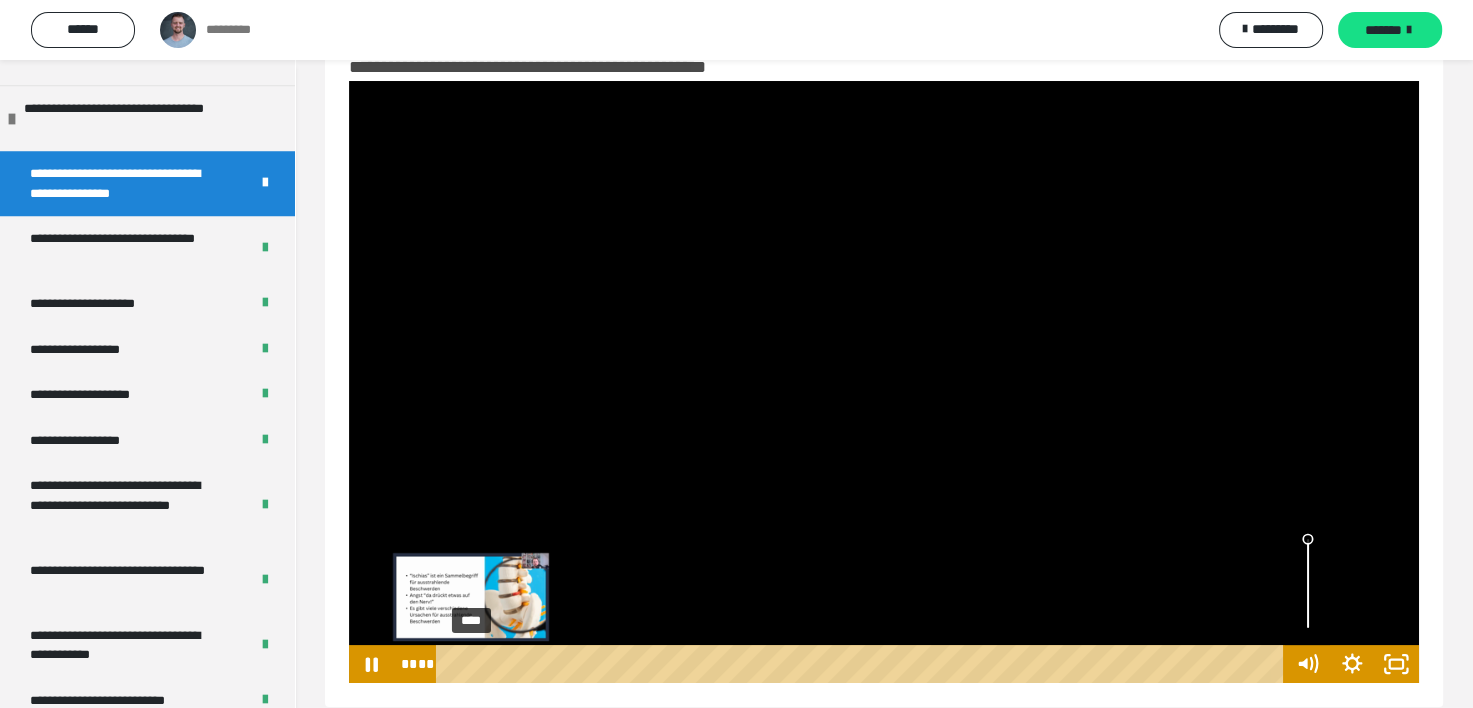 click on "****" at bounding box center [863, 664] 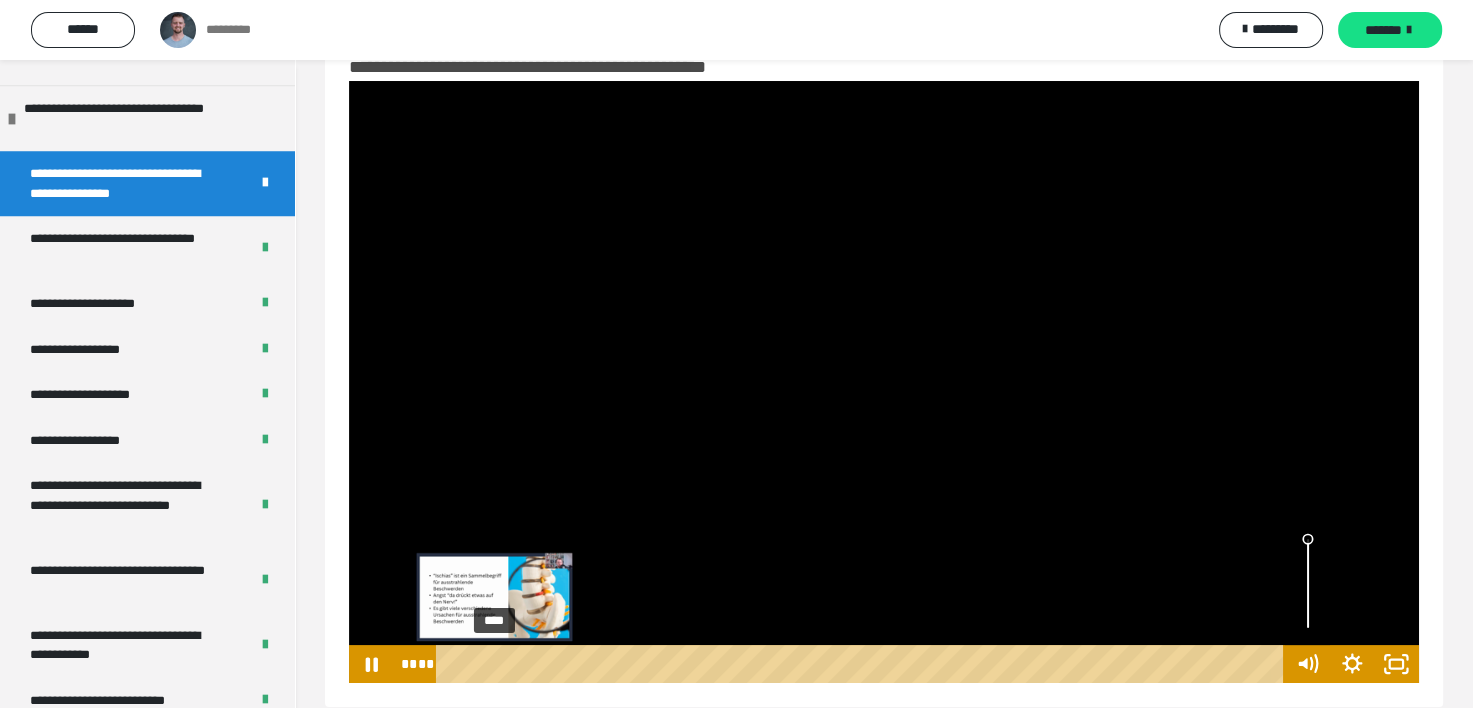 click on "****" at bounding box center (863, 664) 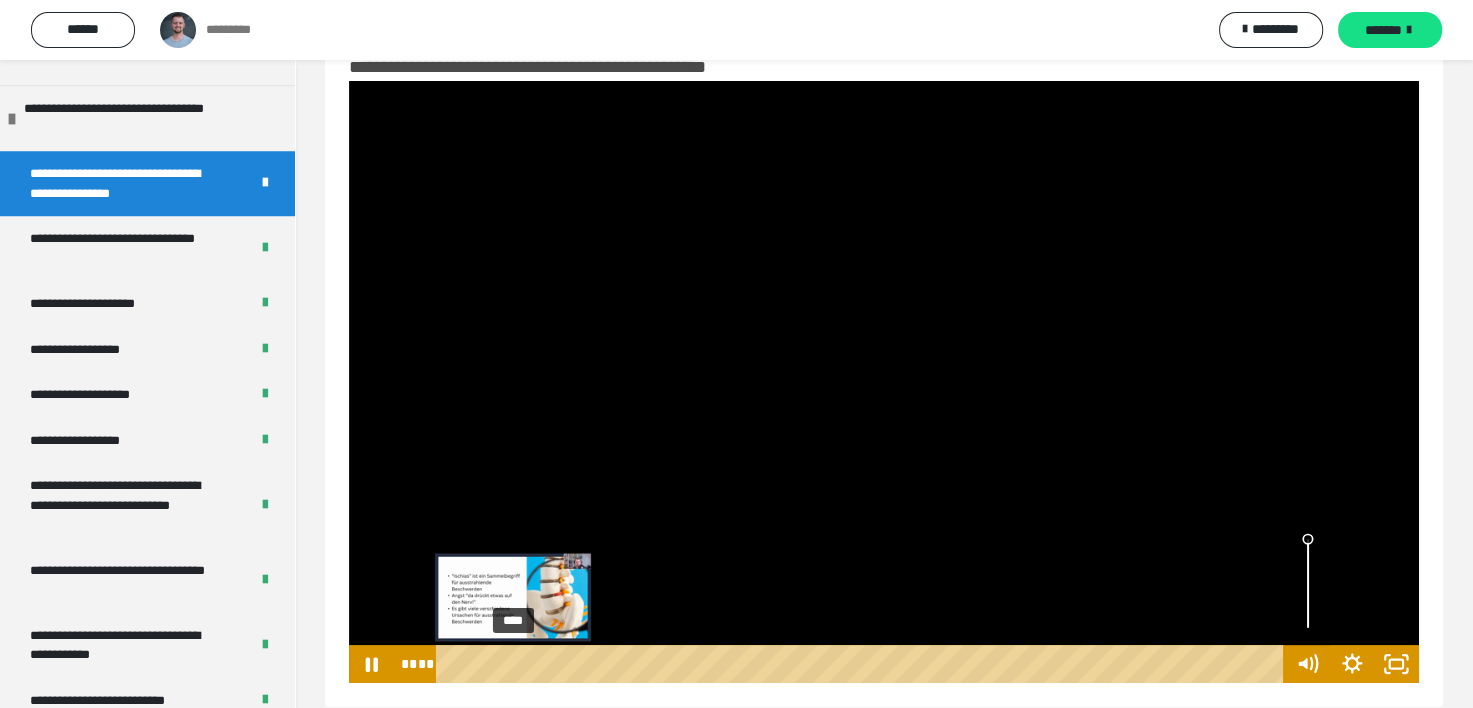click on "****" at bounding box center (863, 664) 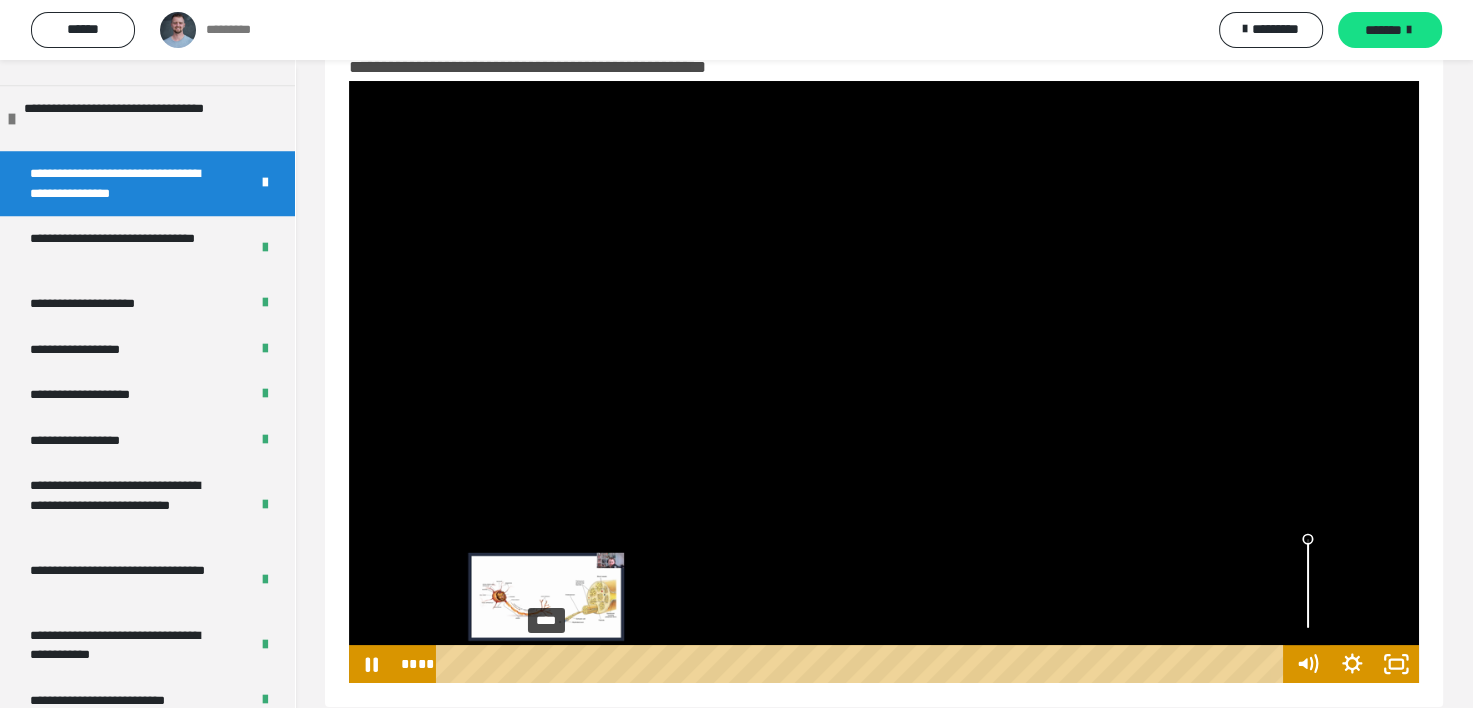 scroll, scrollTop: 88, scrollLeft: 0, axis: vertical 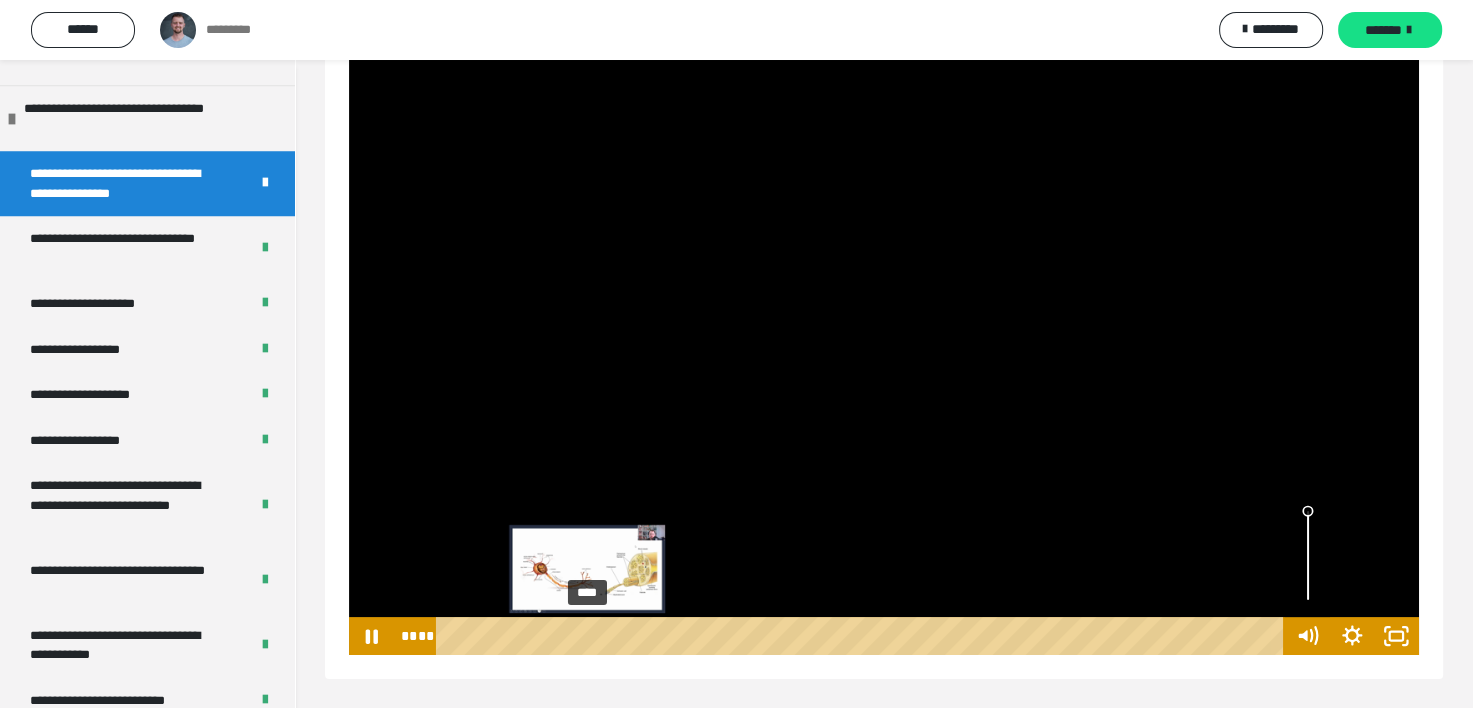 click on "****" at bounding box center [863, 636] 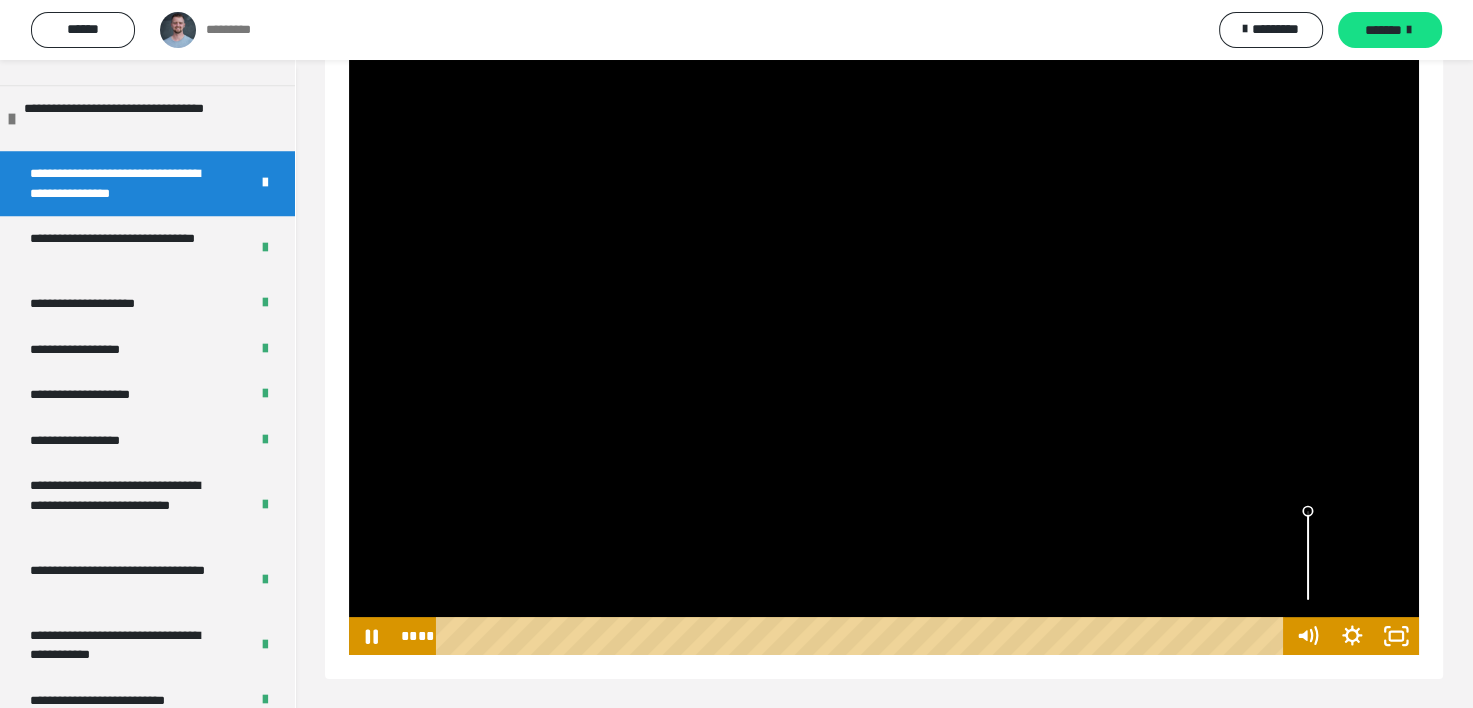 click at bounding box center [884, 354] 